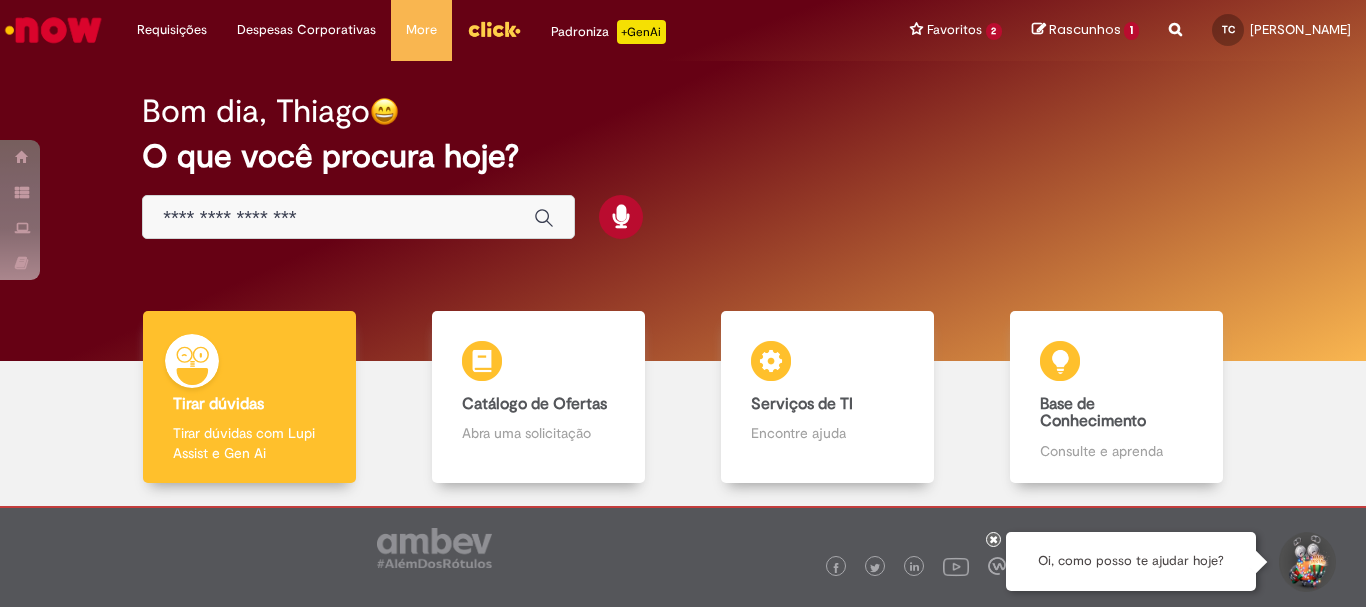 scroll, scrollTop: 0, scrollLeft: 0, axis: both 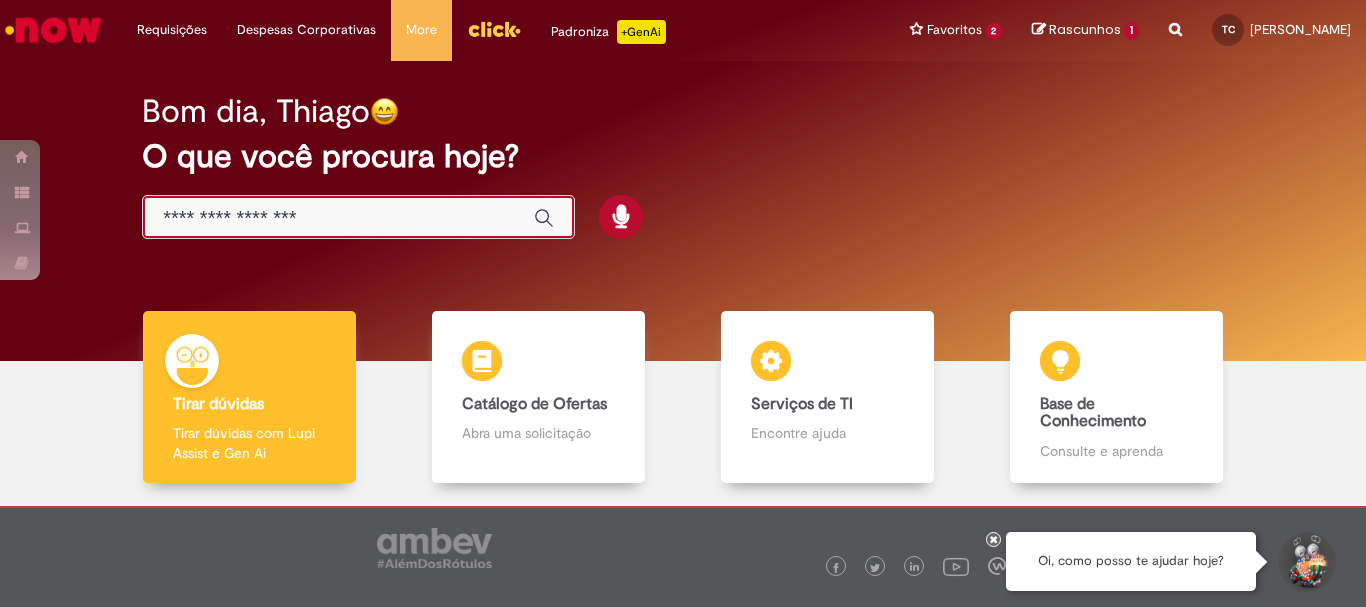 click at bounding box center (338, 218) 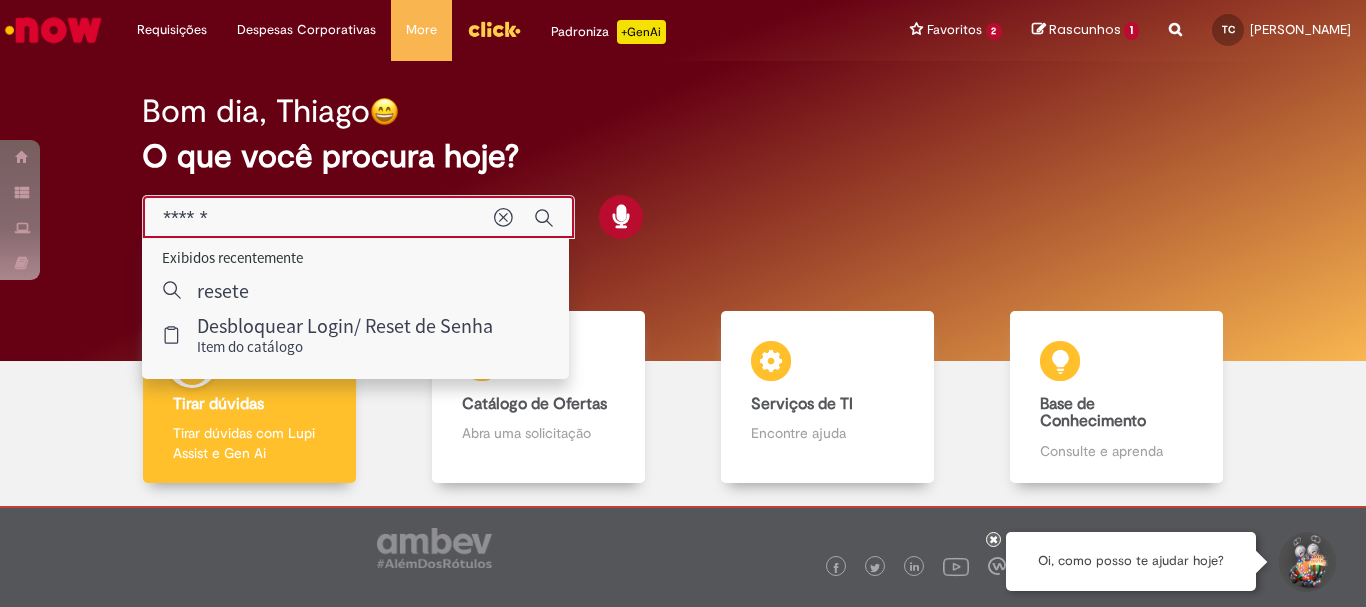 type on "******" 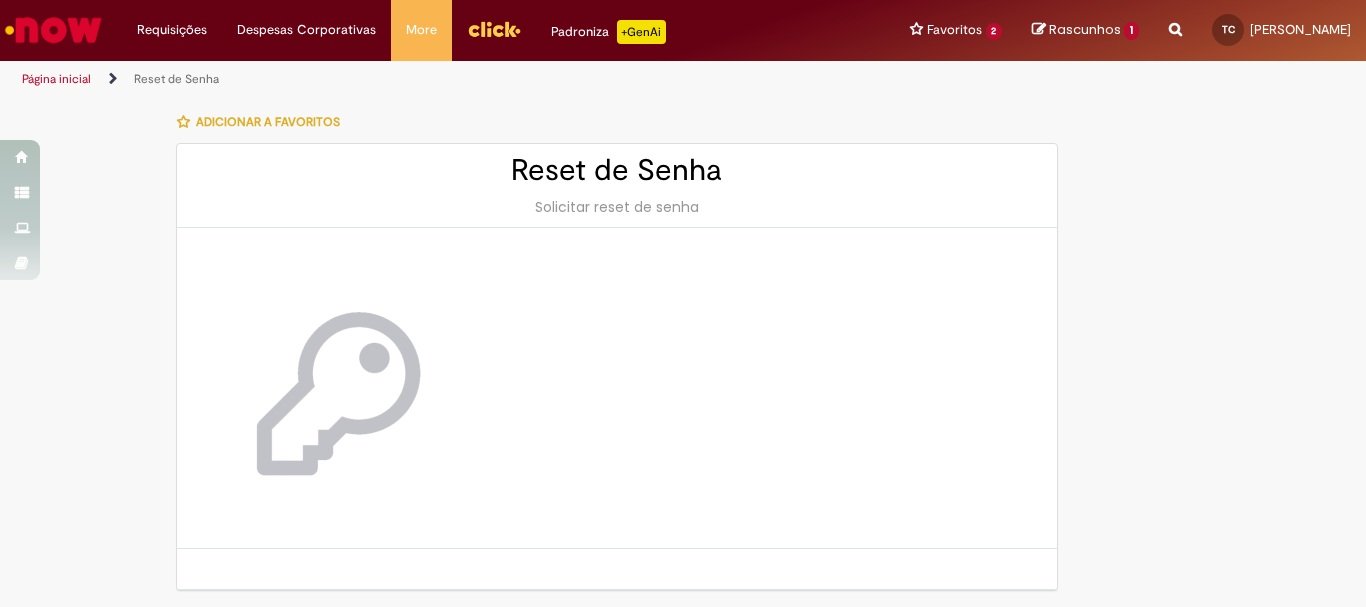scroll, scrollTop: 66, scrollLeft: 0, axis: vertical 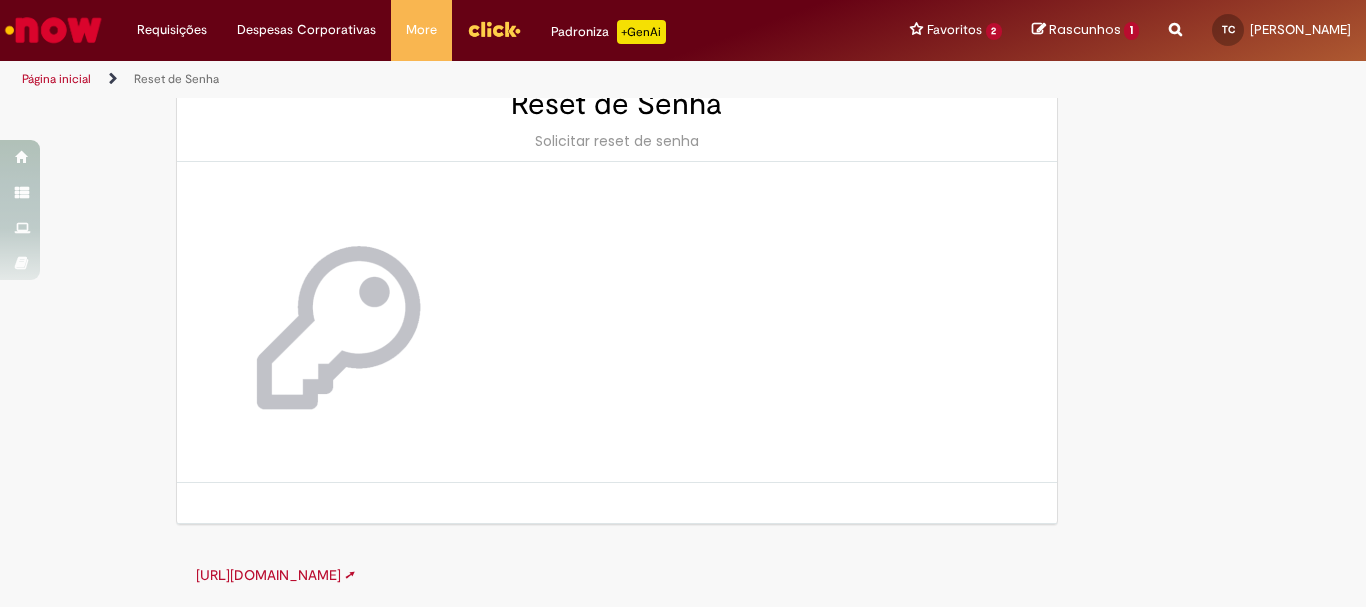 click on "http://cid.la.interbrew.net/itexpress/resetsenha.php ➚" at bounding box center [275, 575] 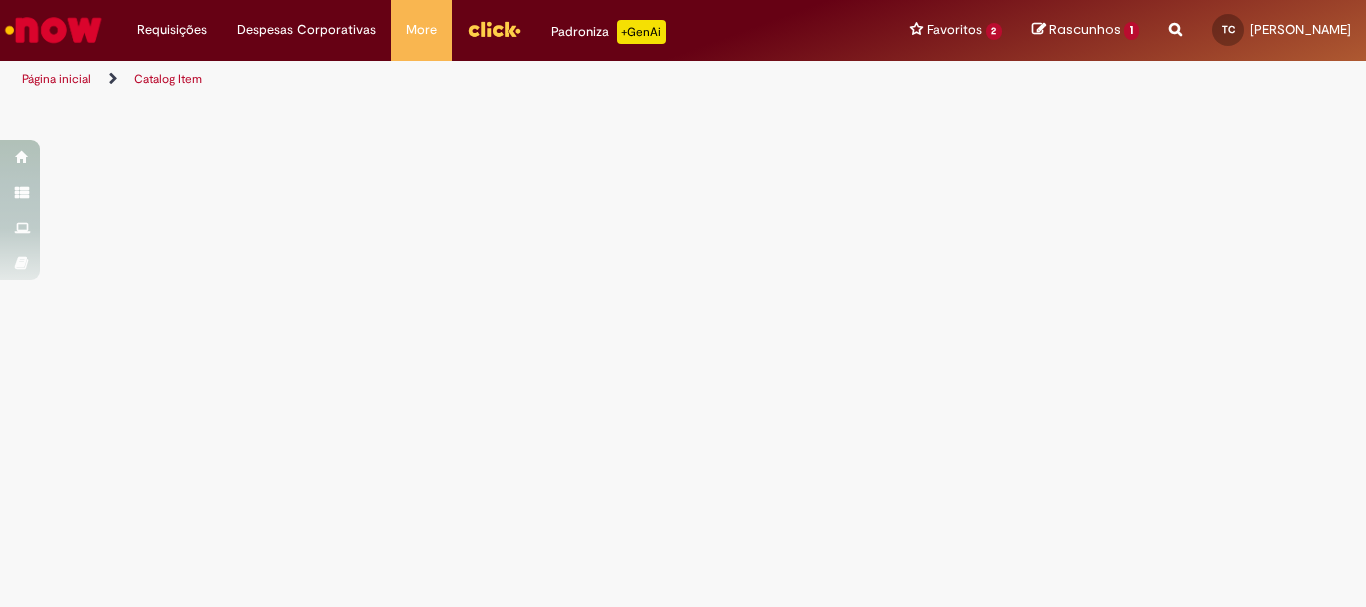 scroll, scrollTop: 0, scrollLeft: 0, axis: both 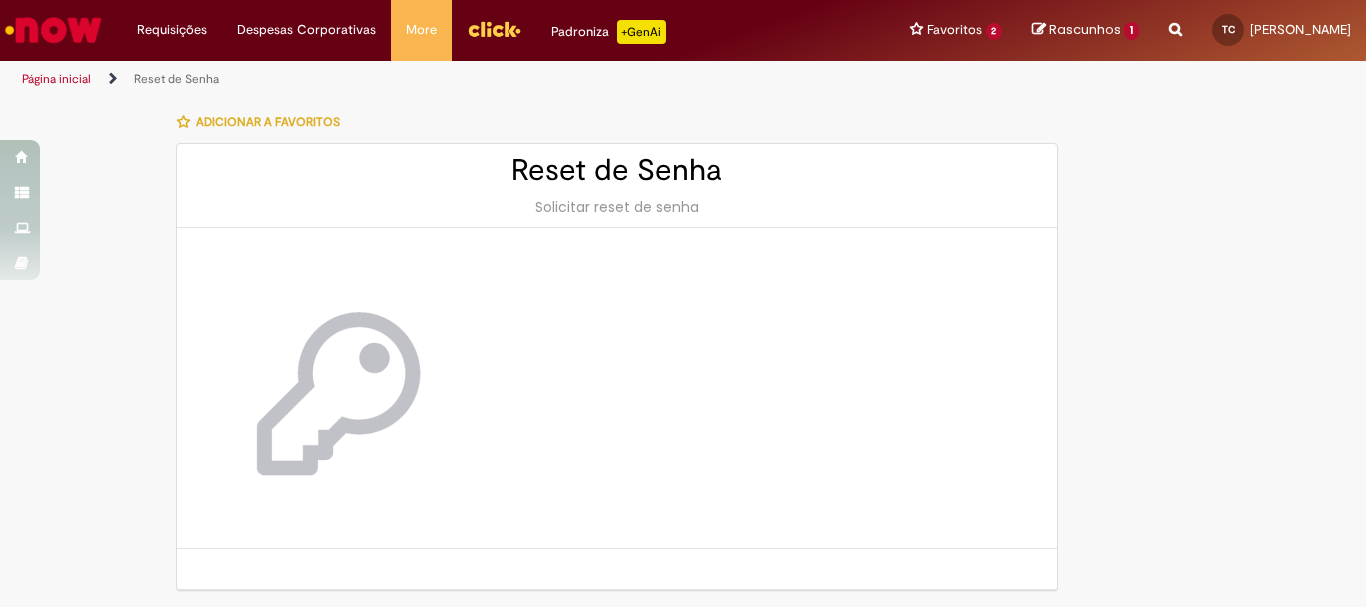 click on "Reset de Senha" at bounding box center (617, 170) 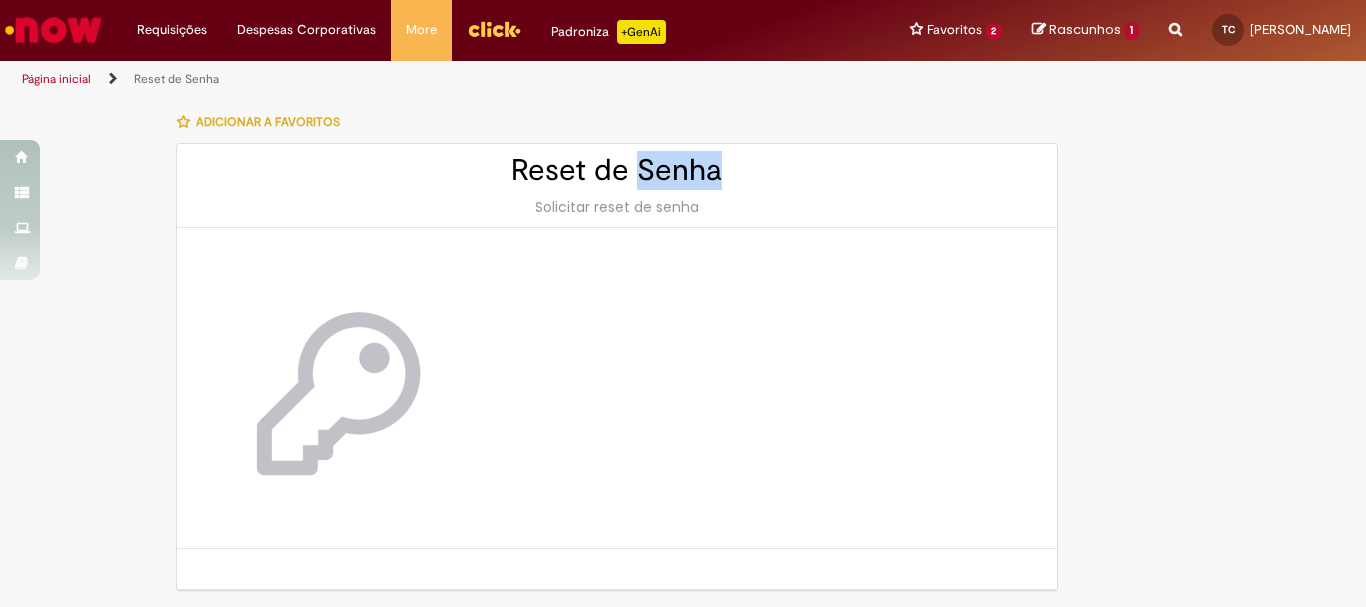 click on "Reset de Senha" at bounding box center [617, 170] 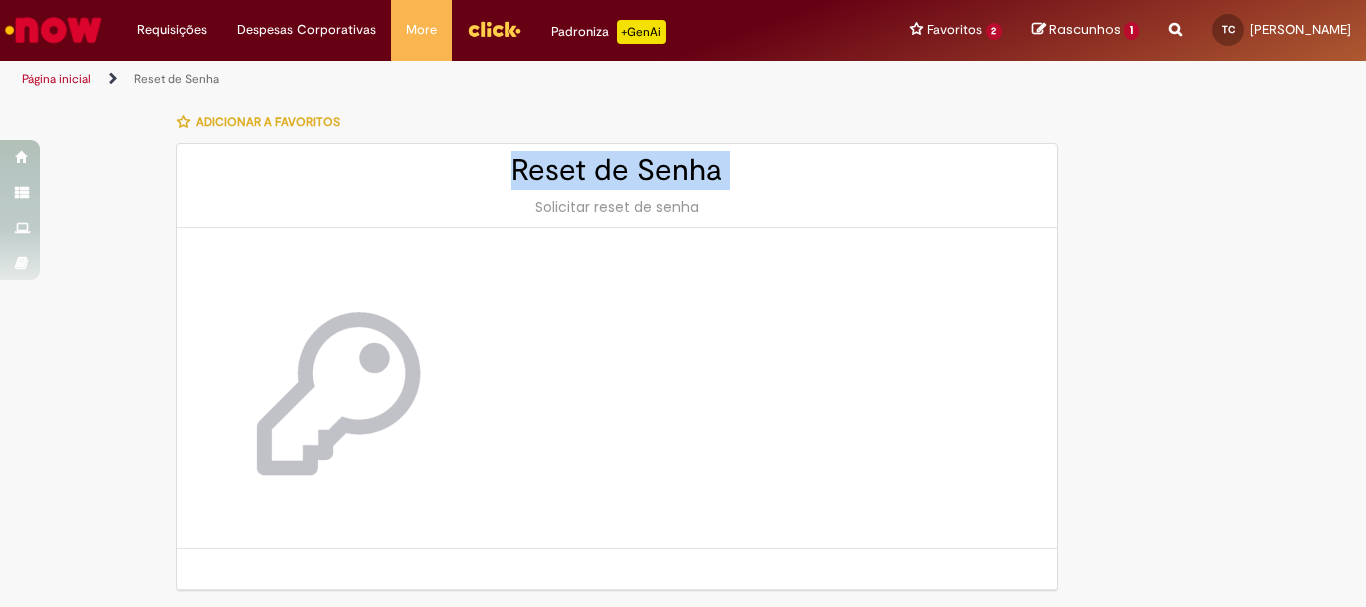 click on "Reset de Senha" at bounding box center (617, 170) 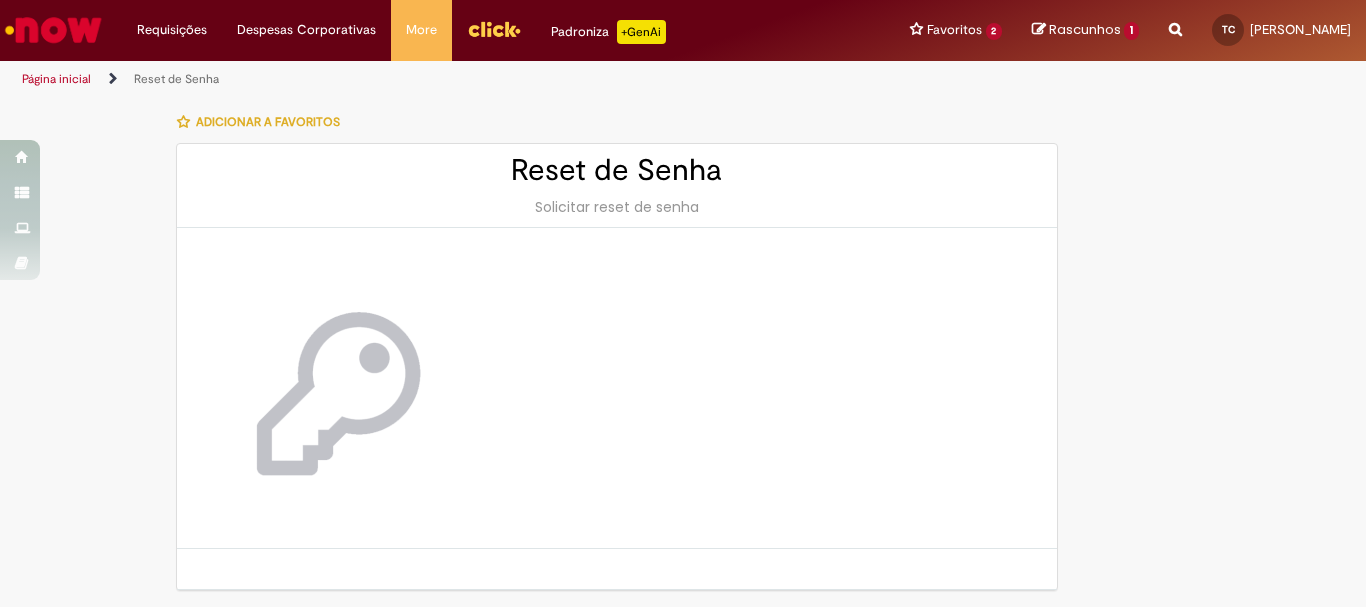 click on "Solicitar reset de senha" at bounding box center (617, 207) 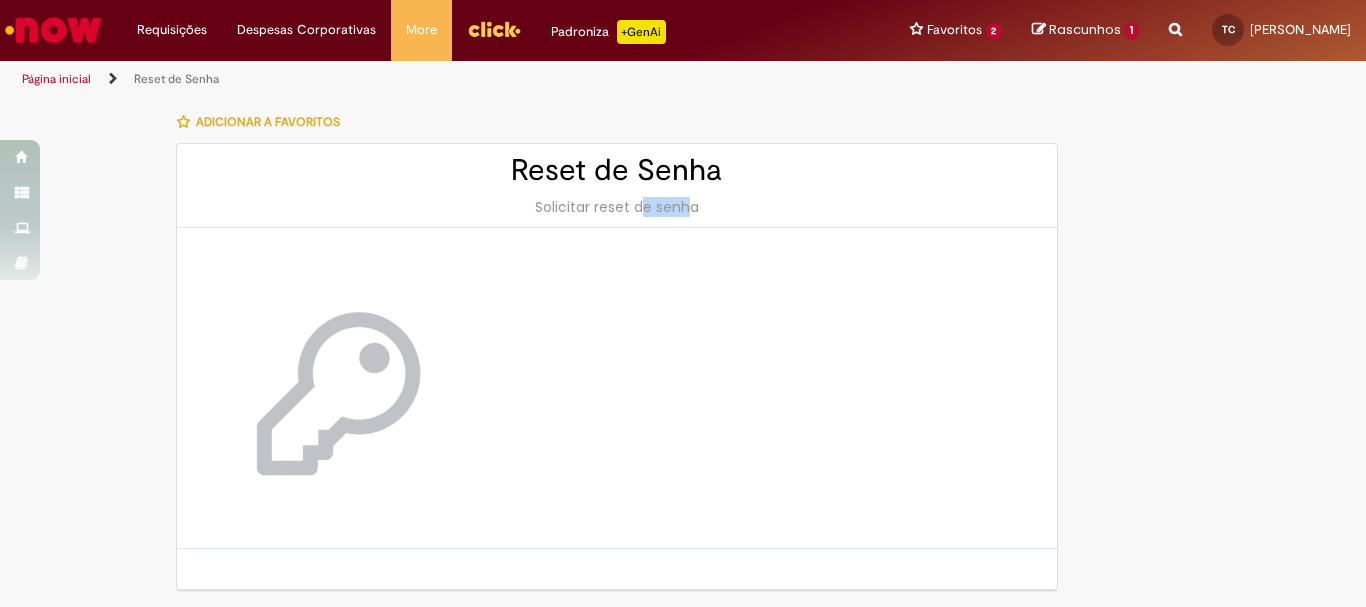 click on "Solicitar reset de senha" at bounding box center (617, 207) 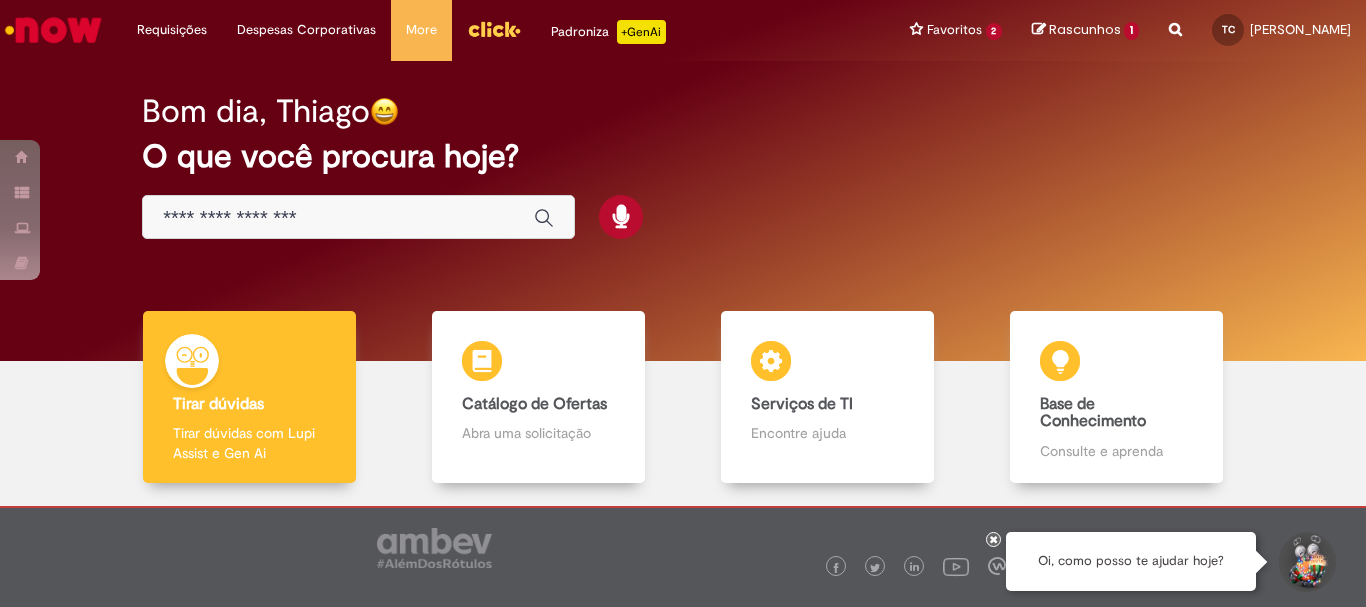 click at bounding box center (358, 217) 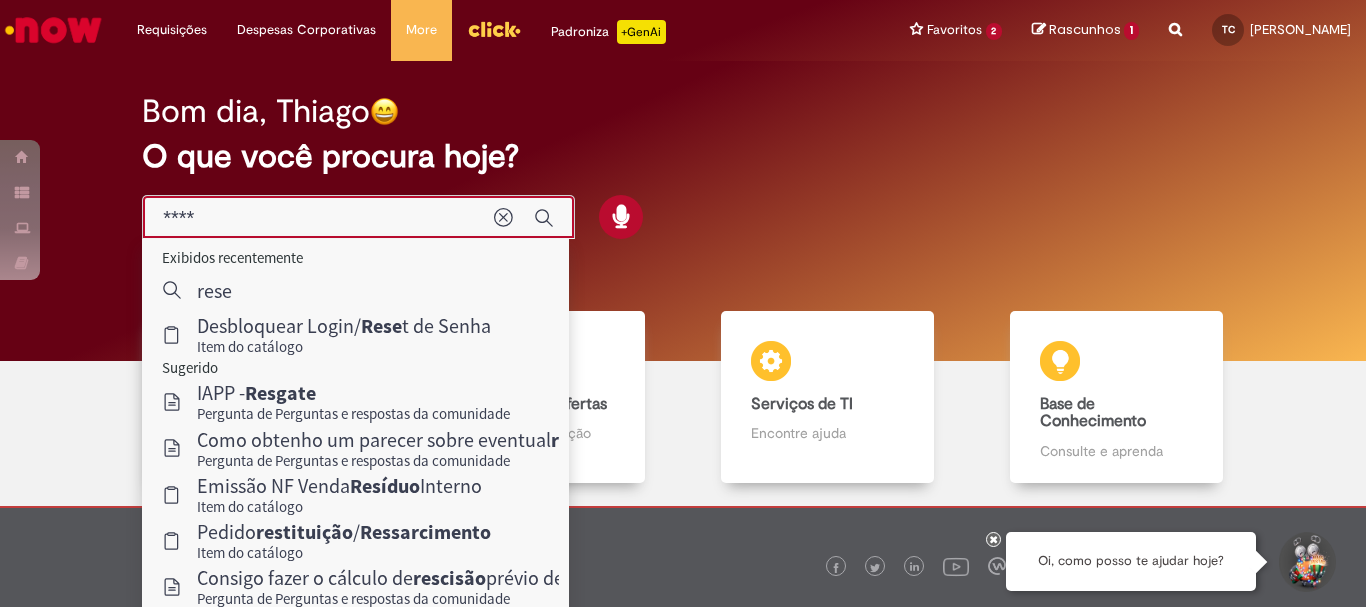 type on "*****" 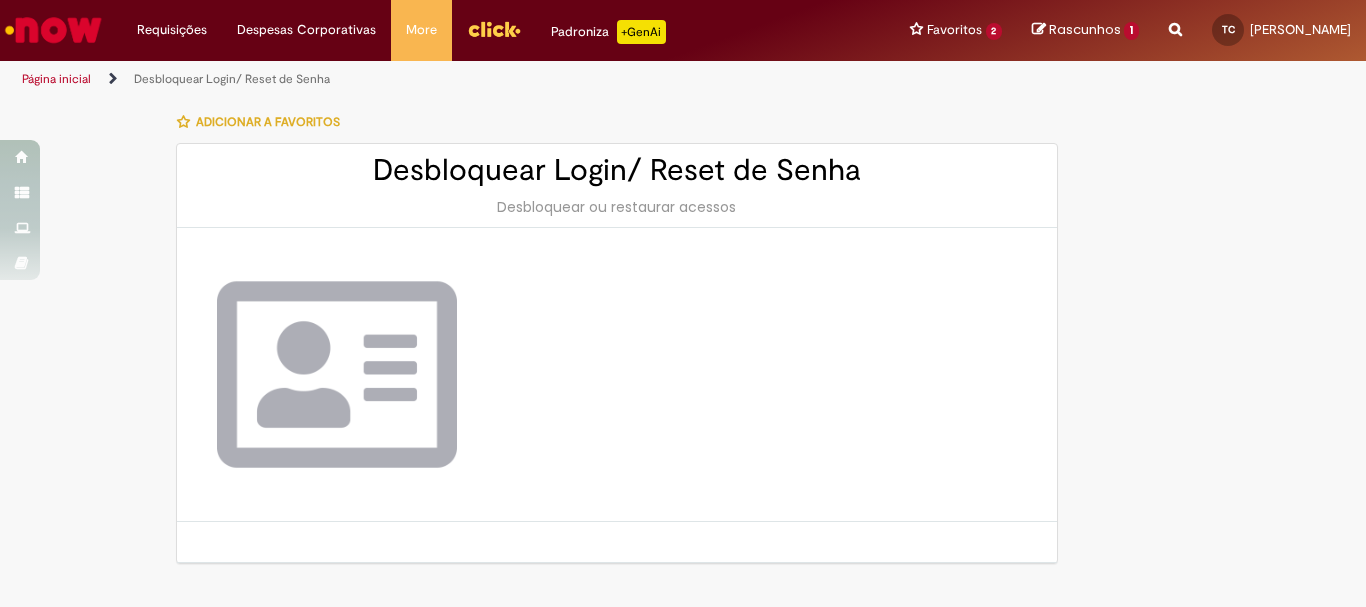 click on "Desbloquear Login/ Reset de Senha" at bounding box center (232, 79) 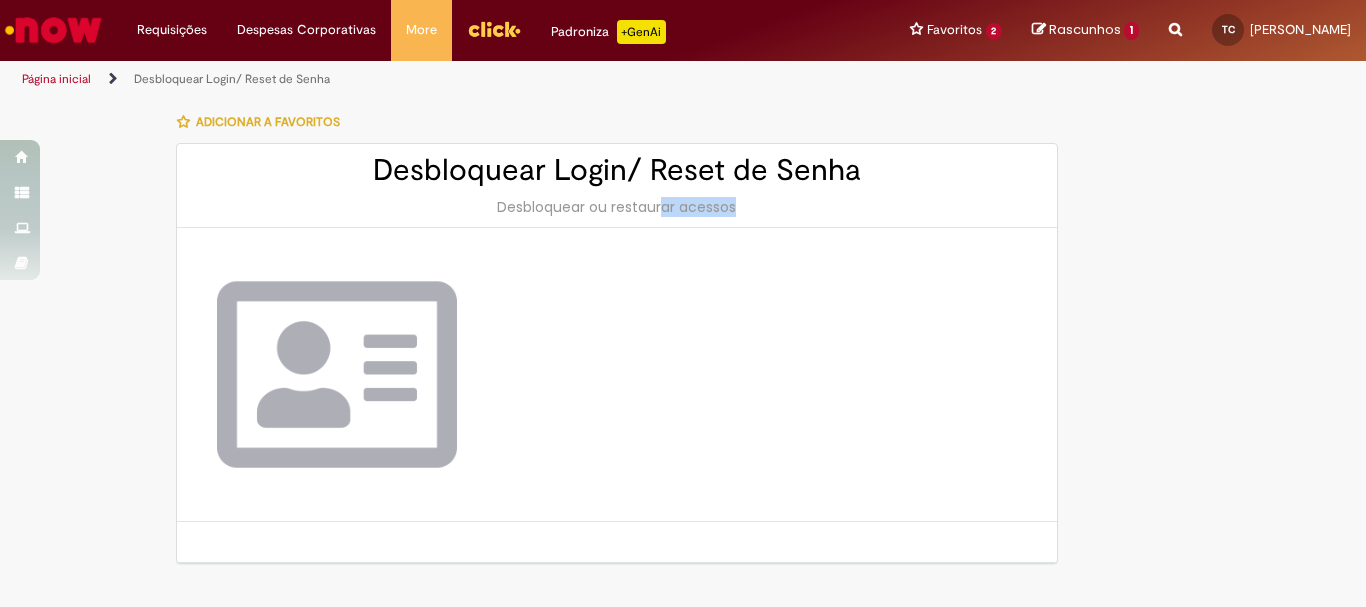 click on "Desbloquear Login/ Reset de Senha
Desbloquear ou restaurar acessos" at bounding box center (617, 186) 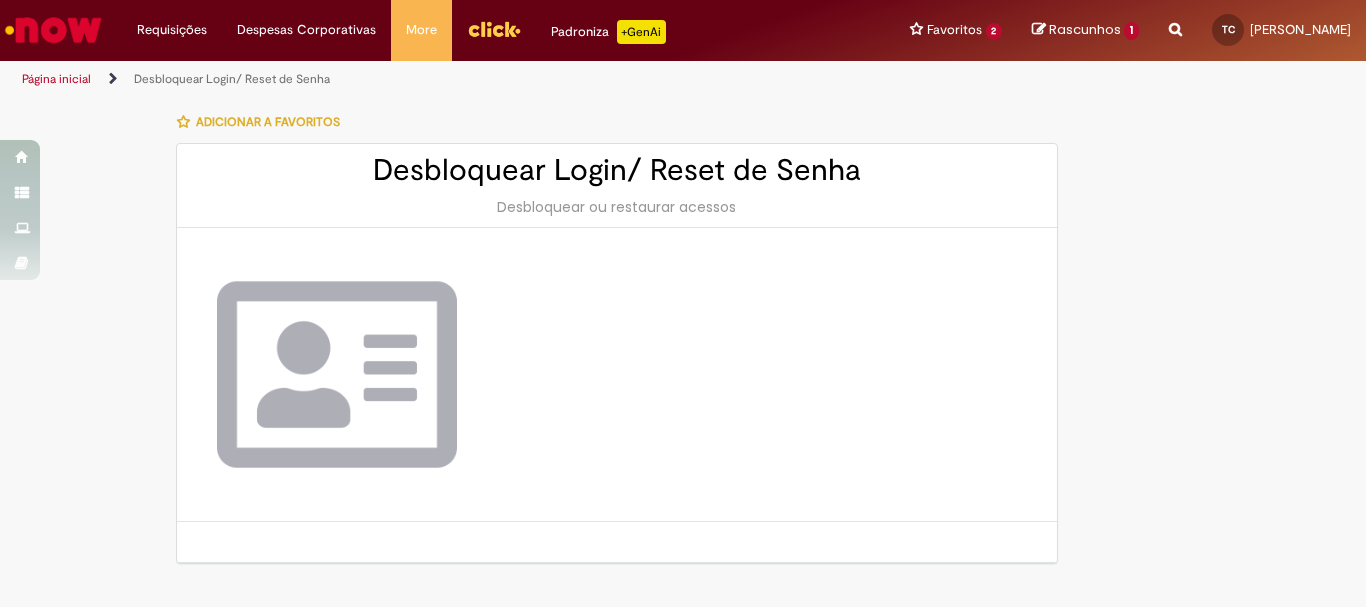 click on "Desbloquear Login/ Reset de Senha" at bounding box center (617, 170) 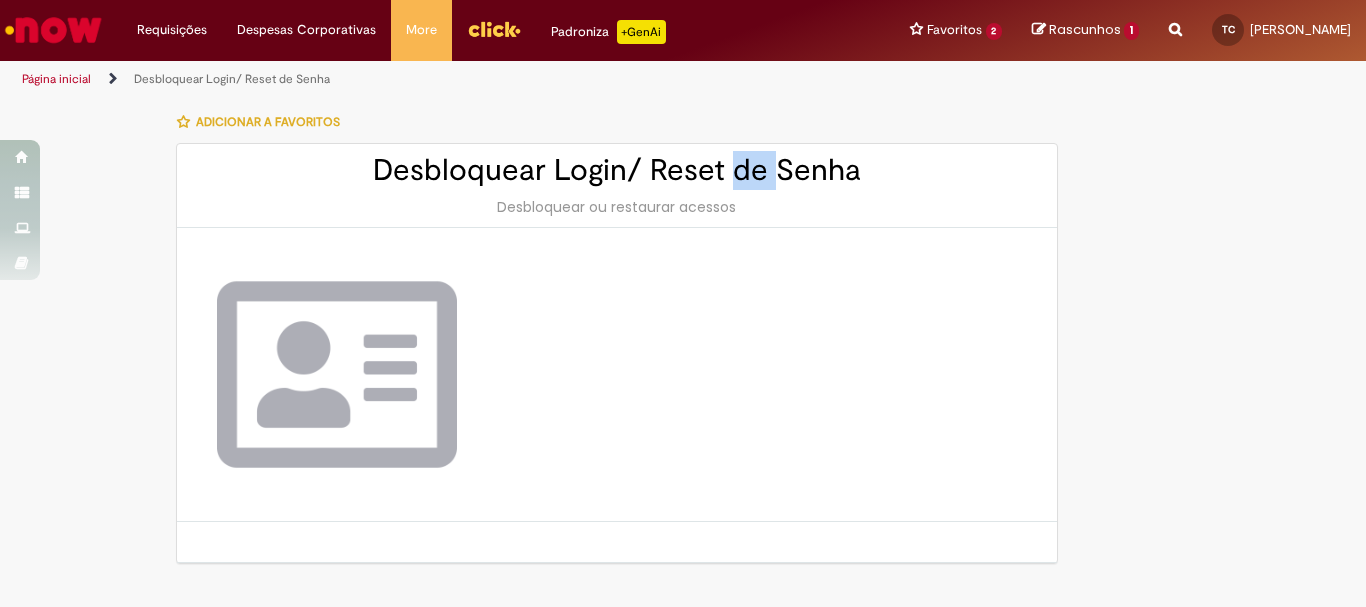 click on "Desbloquear Login/ Reset de Senha" at bounding box center [617, 170] 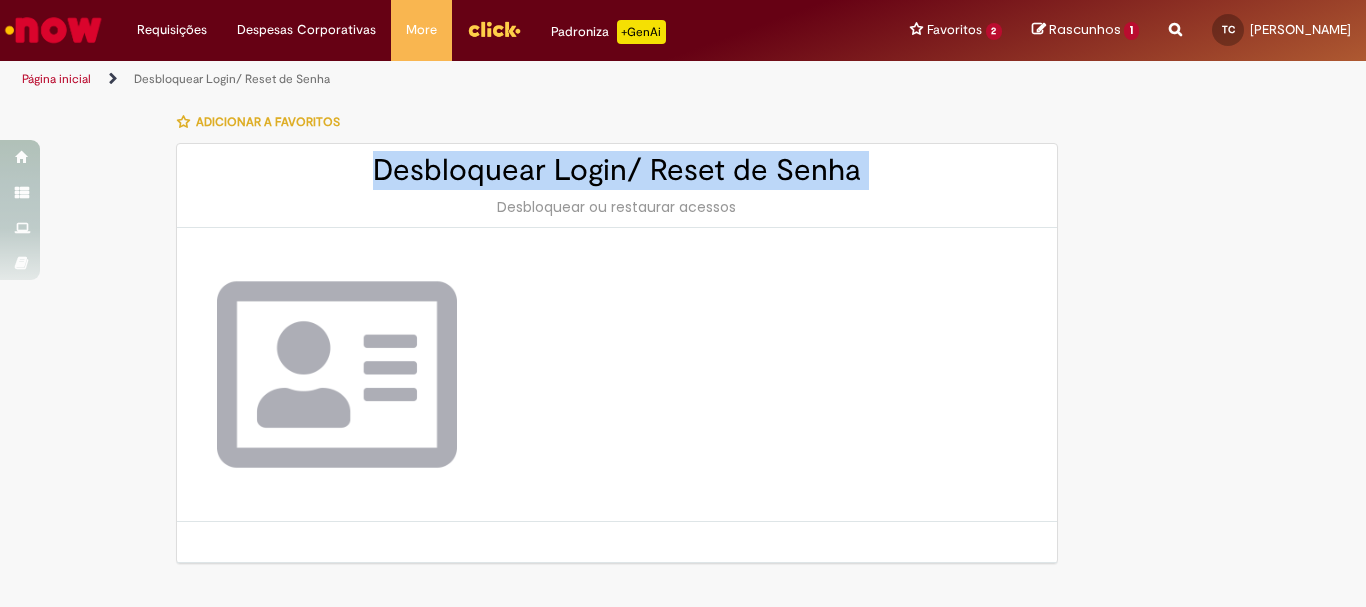 click on "Desbloquear Login/ Reset de Senha" at bounding box center [617, 170] 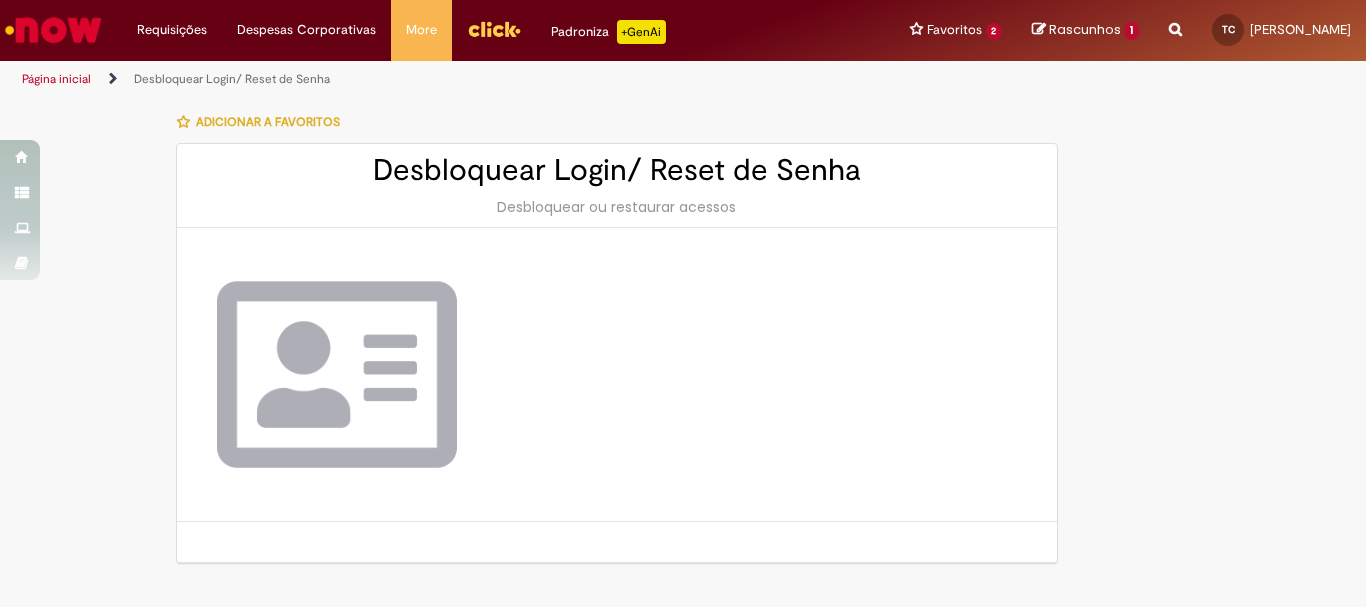 click on "Rascunhos   1
Licença Paternidade
Oferta para solicitações e dúvidas referentes a Licença Parental
Sua Lista de rascunhos está vazia
Após adicionar itens à Lista de rascunhos, será possível visualizá-los aqui.
Exibir Lista de Rascunhos
Rascunhos   1" at bounding box center (1085, 30) 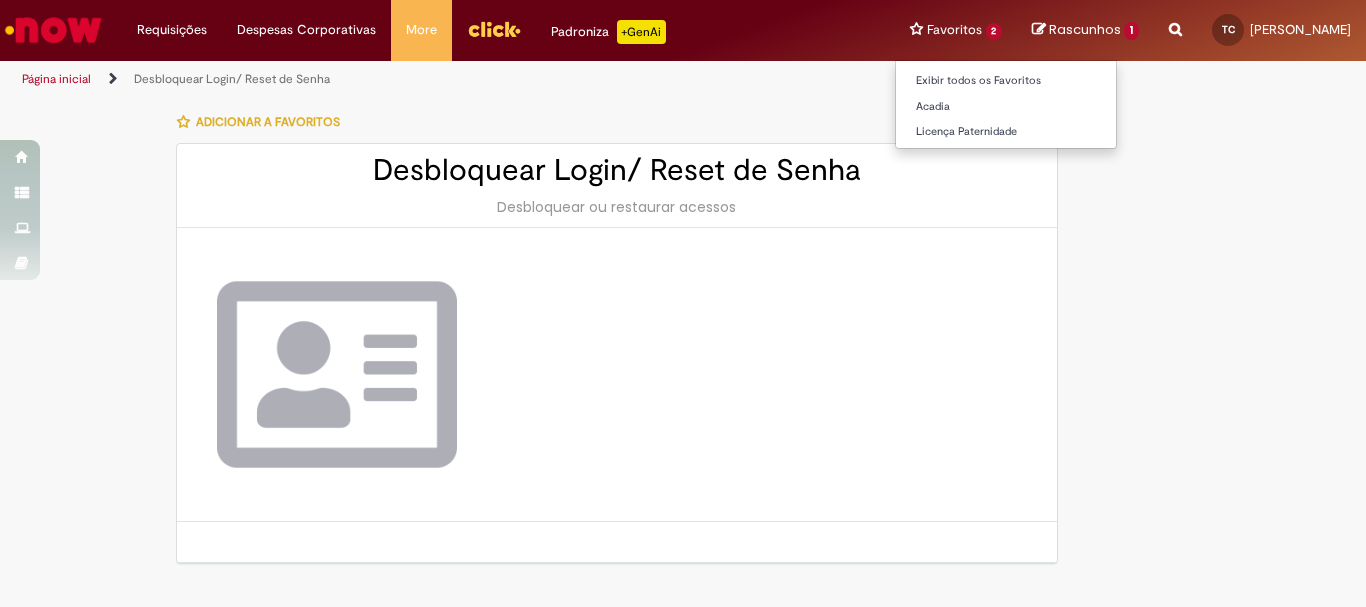 click on "Favoritos   2
Exibir todos os Favoritos
Acadia
Licença Paternidade" at bounding box center [956, 30] 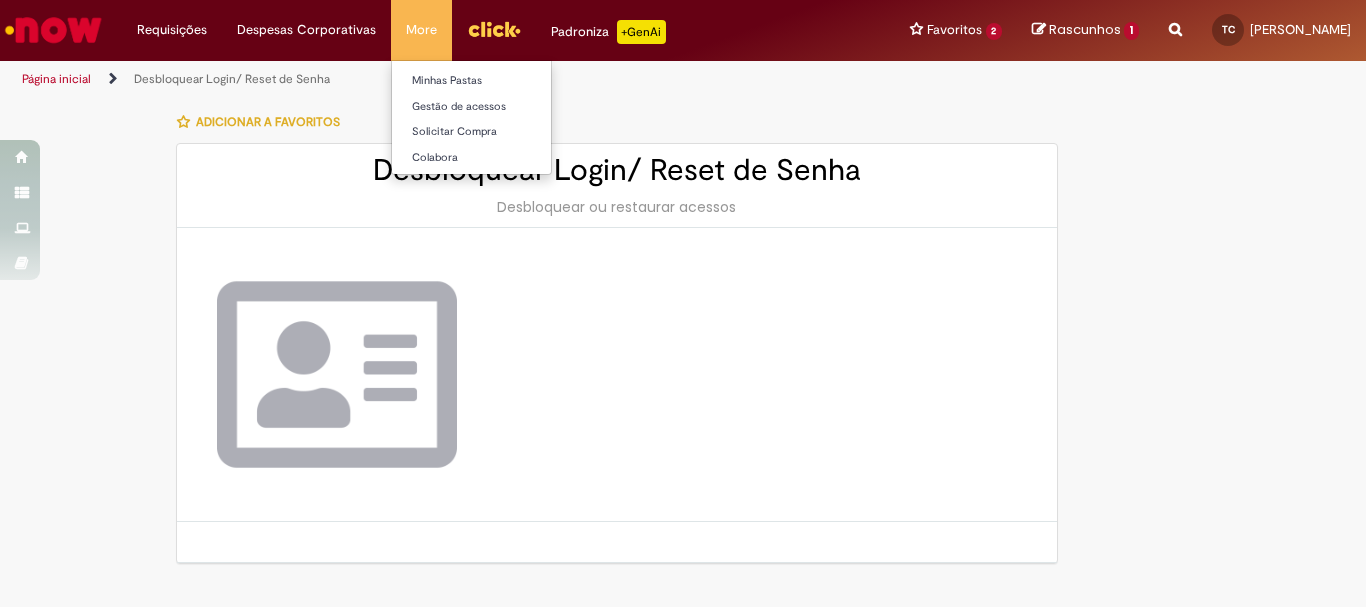 click on "More
Minhas Pastas
Gestão de acessos
Solicitar Compra
Colabora" at bounding box center [421, 30] 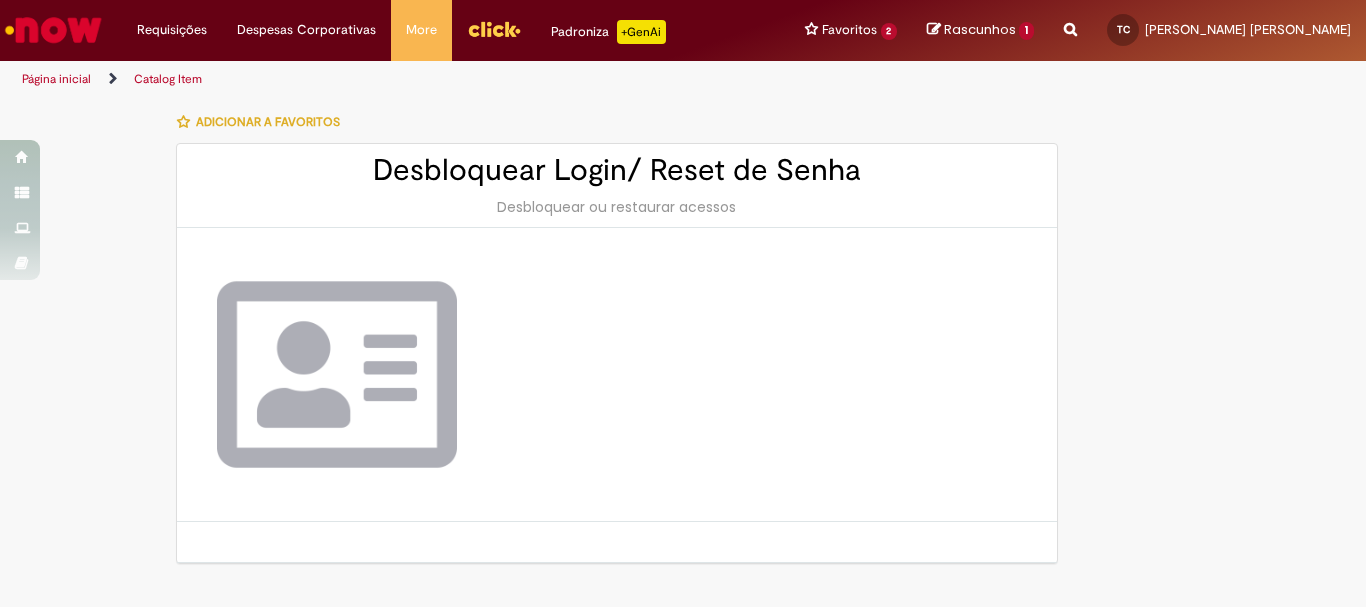 scroll, scrollTop: 0, scrollLeft: 0, axis: both 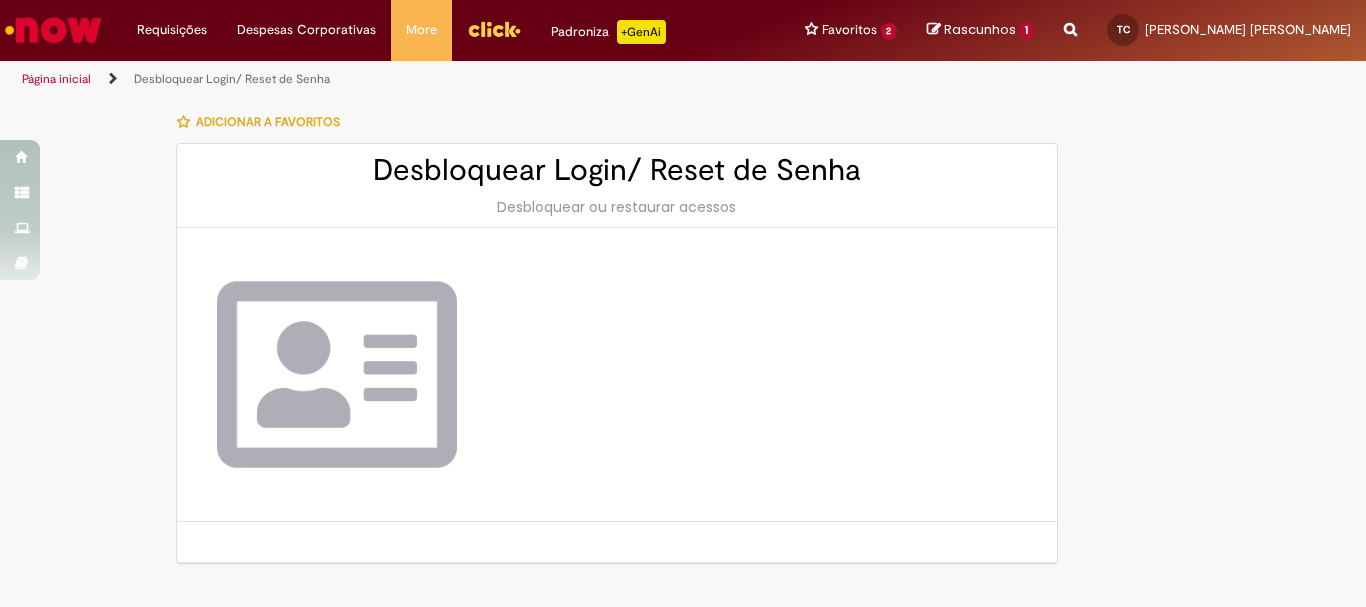 click on "Desbloquear Login/ Reset de Senha" at bounding box center [617, 170] 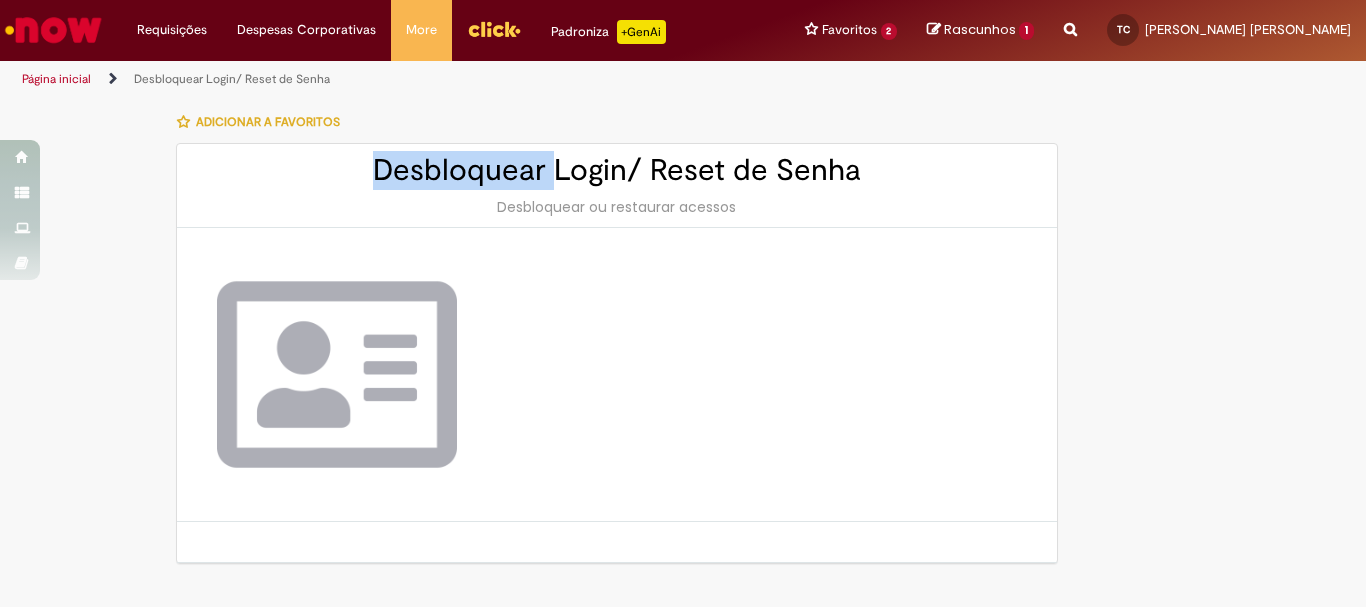 click on "Desbloquear Login/ Reset de Senha" at bounding box center (617, 170) 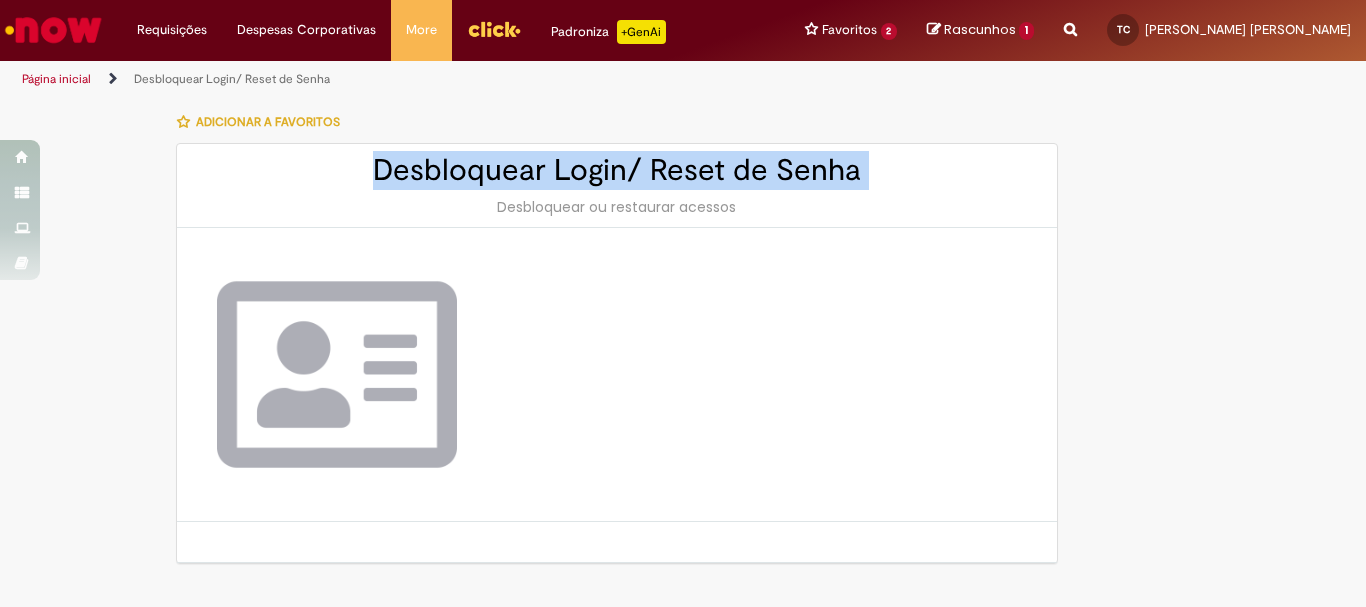 click on "Desbloquear Login/ Reset de Senha" at bounding box center [617, 170] 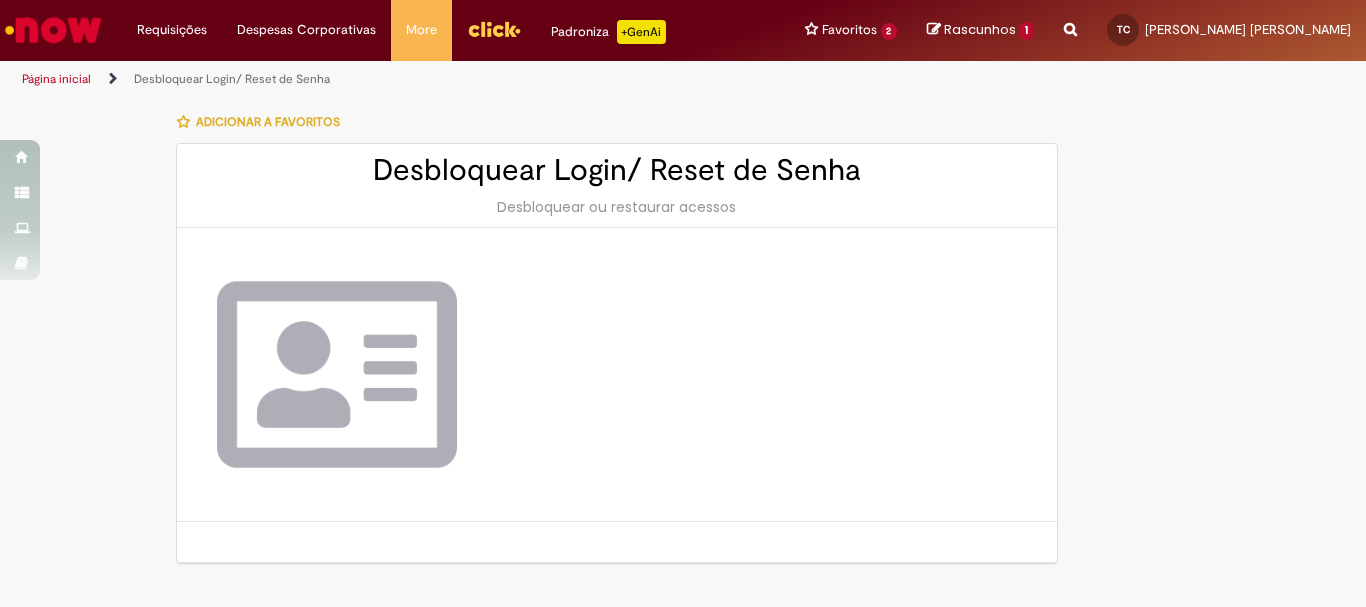 click at bounding box center [617, 375] 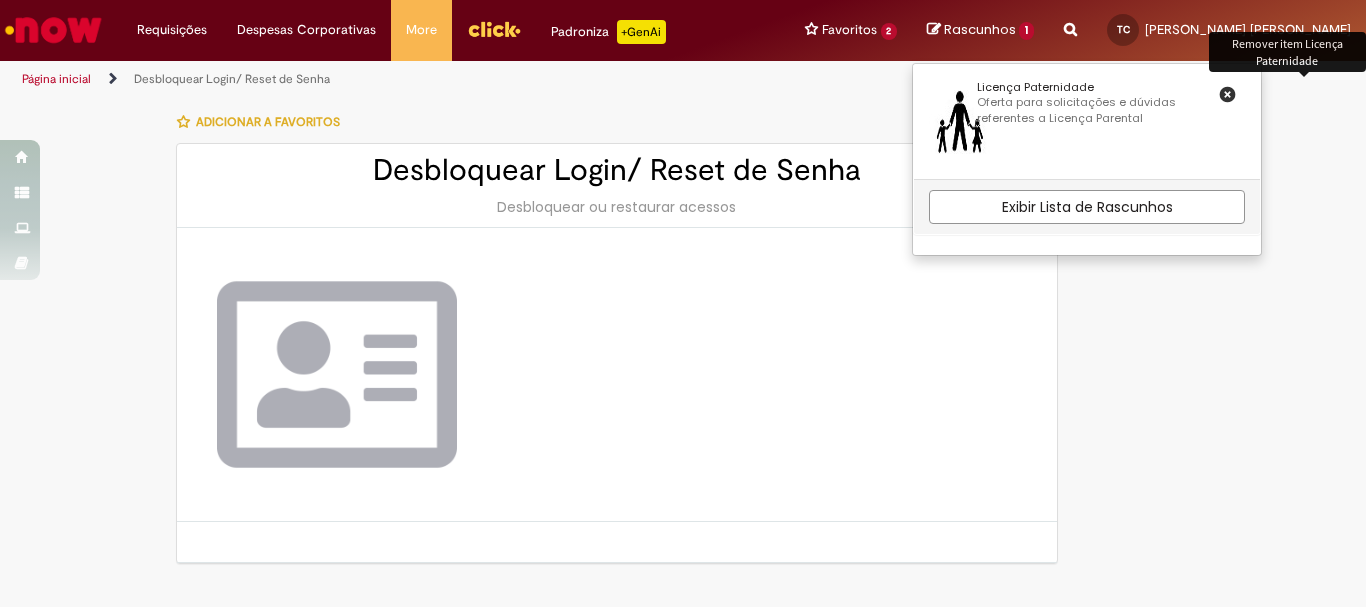click at bounding box center [1227, 94] 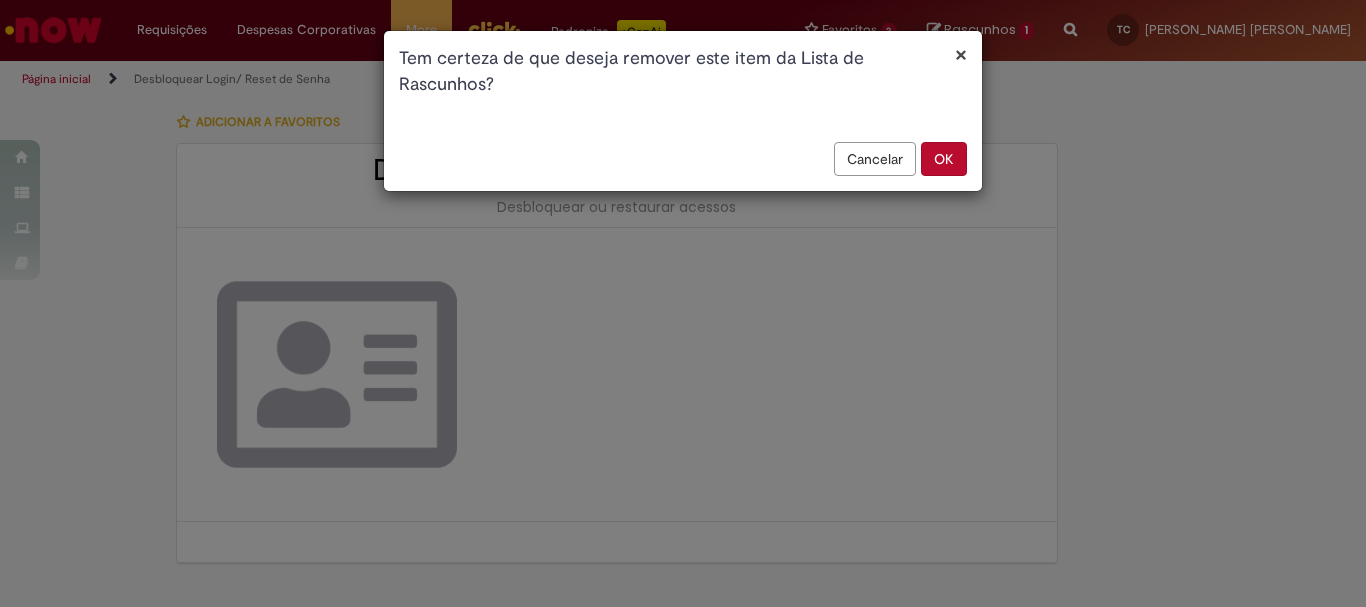 click on "Cancelar" at bounding box center [875, 159] 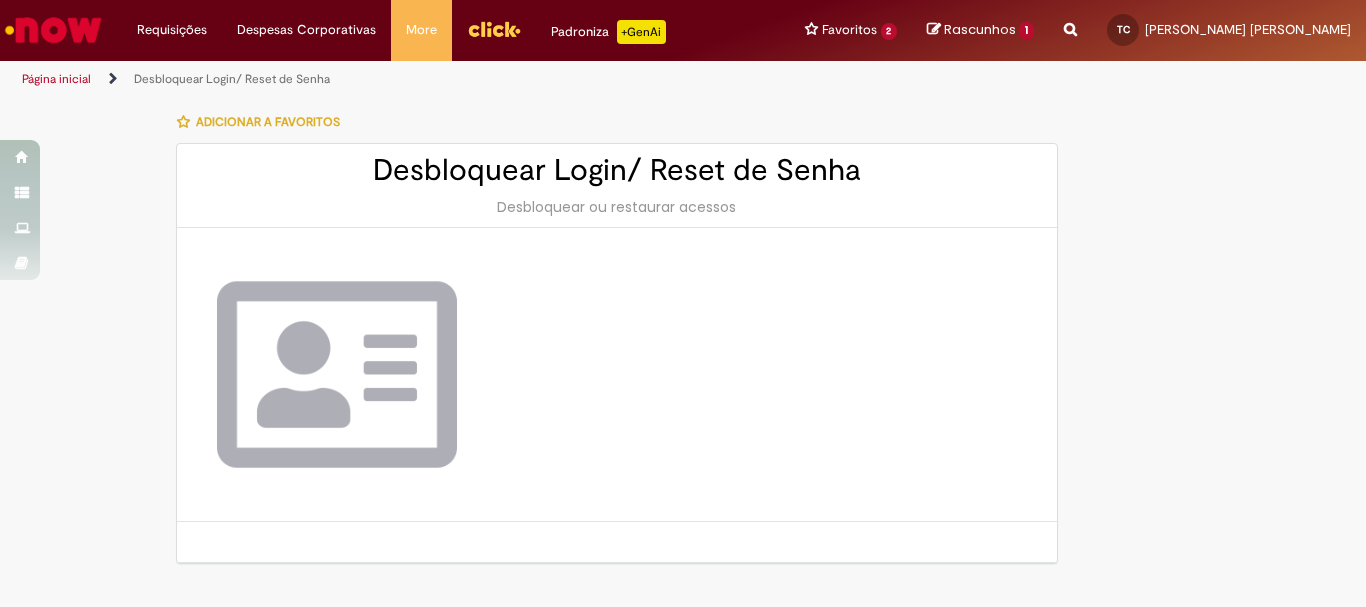 click at bounding box center (494, 29) 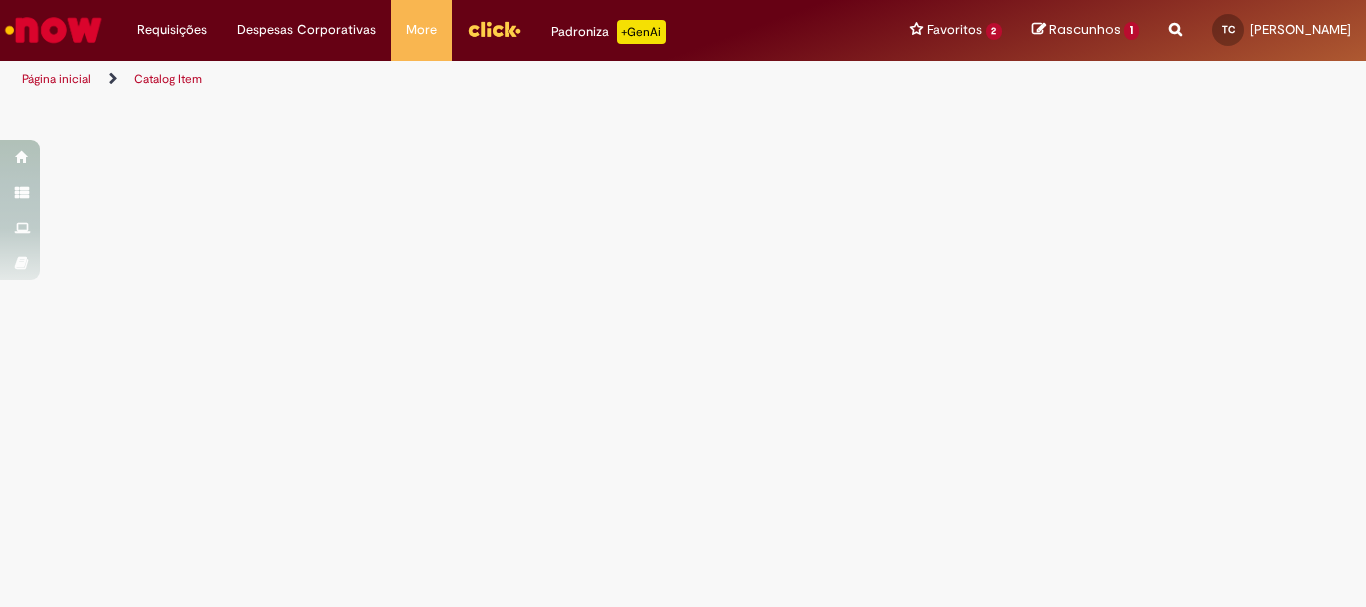 scroll, scrollTop: 0, scrollLeft: 0, axis: both 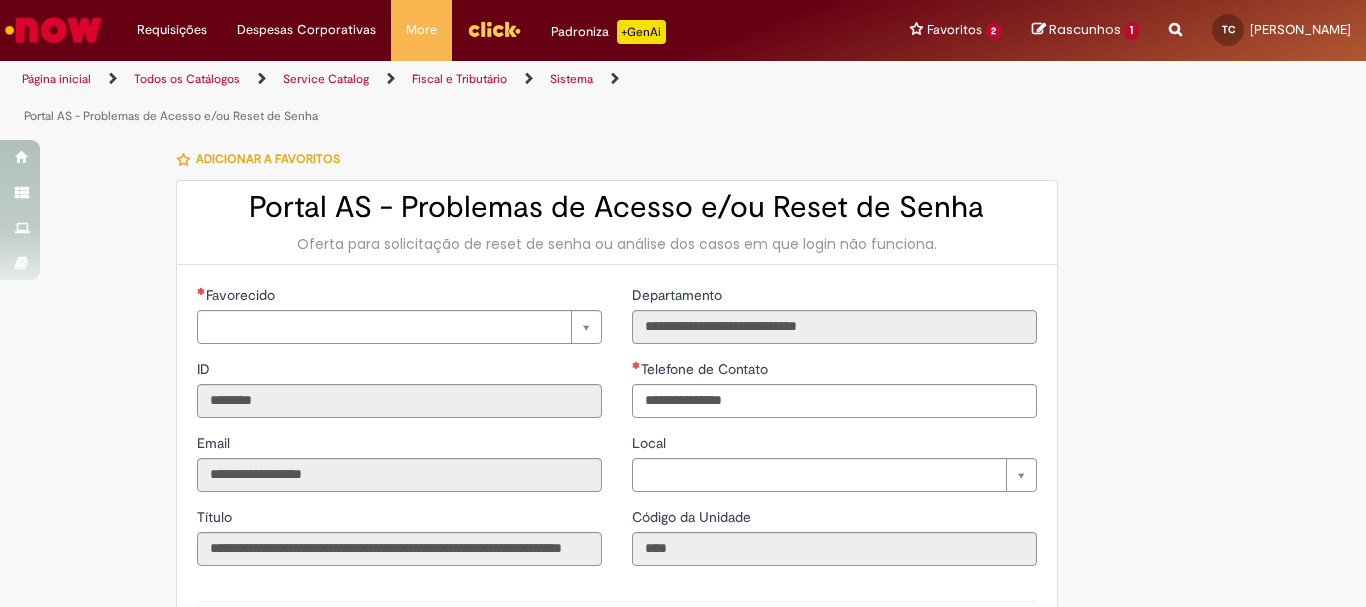 type on "**********" 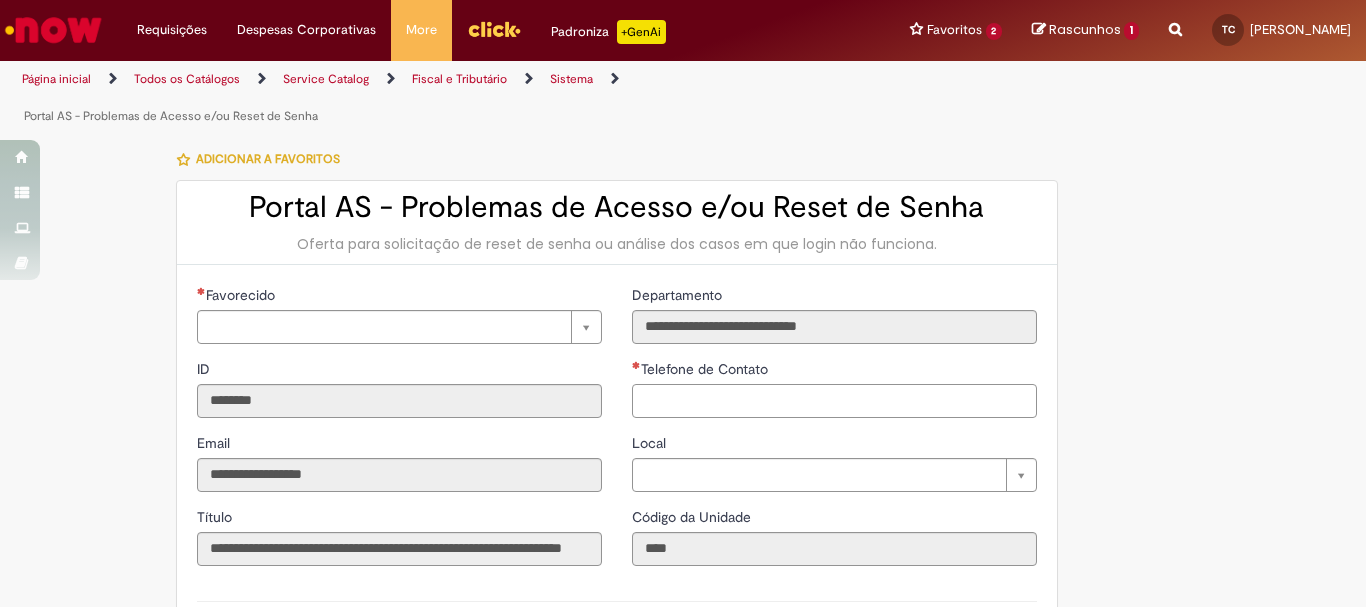 type on "**********" 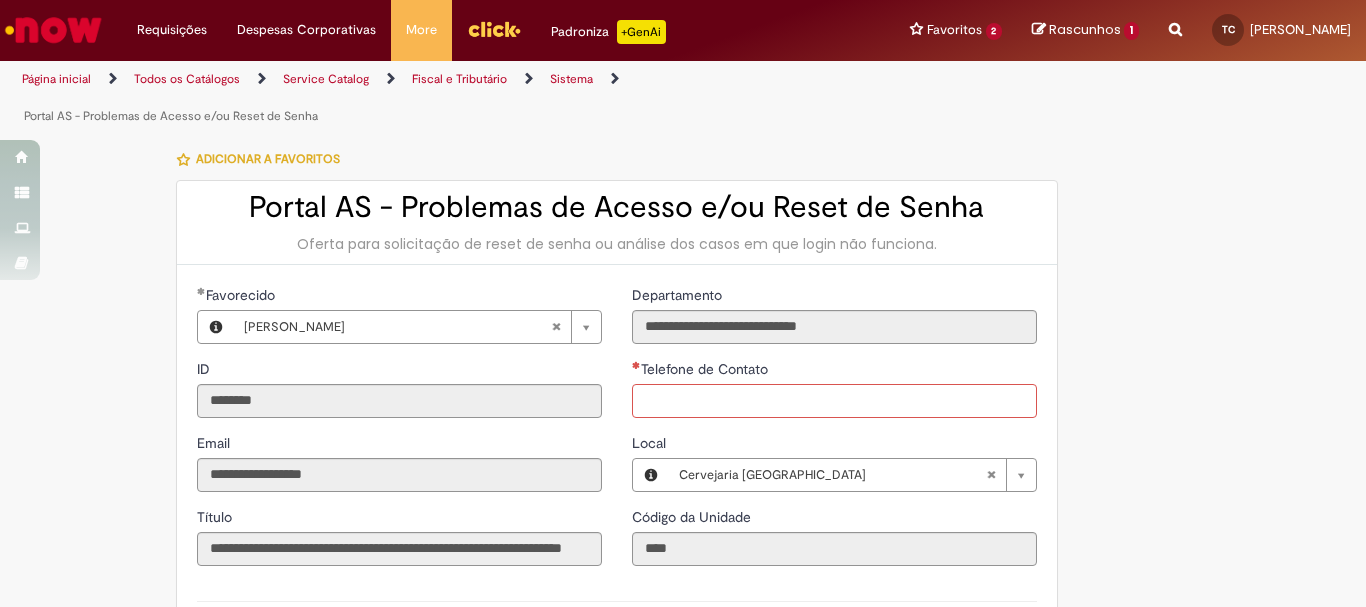 click on "Telefone de Contato" at bounding box center [834, 401] 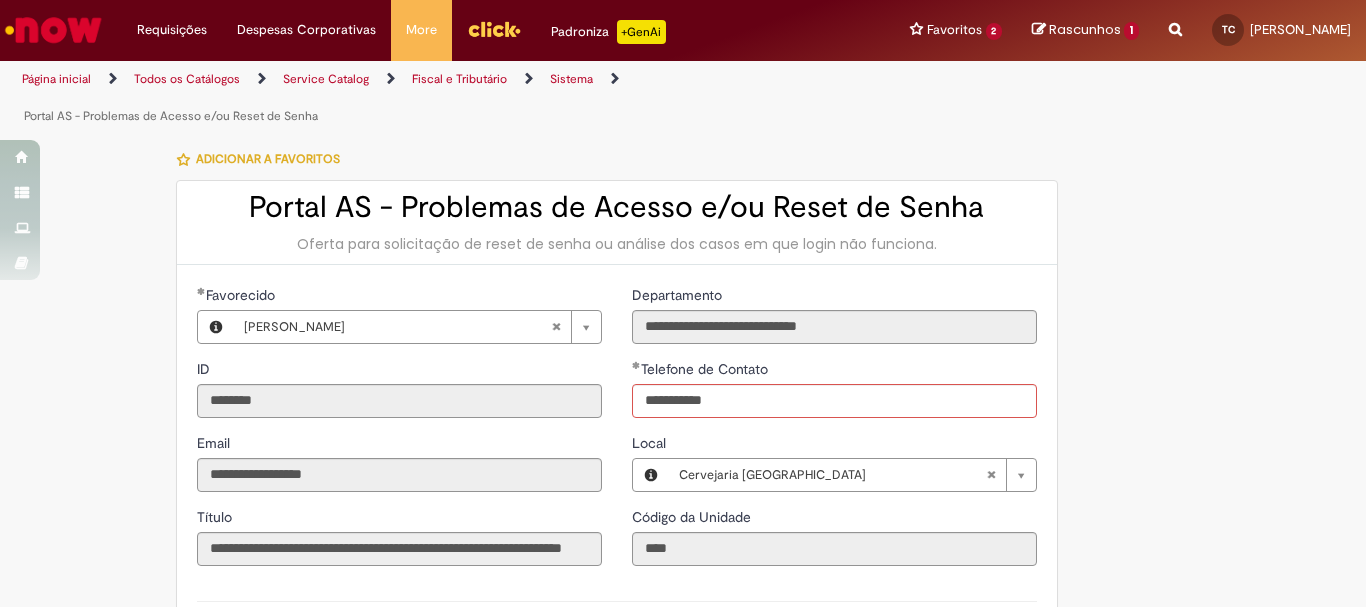type on "**********" 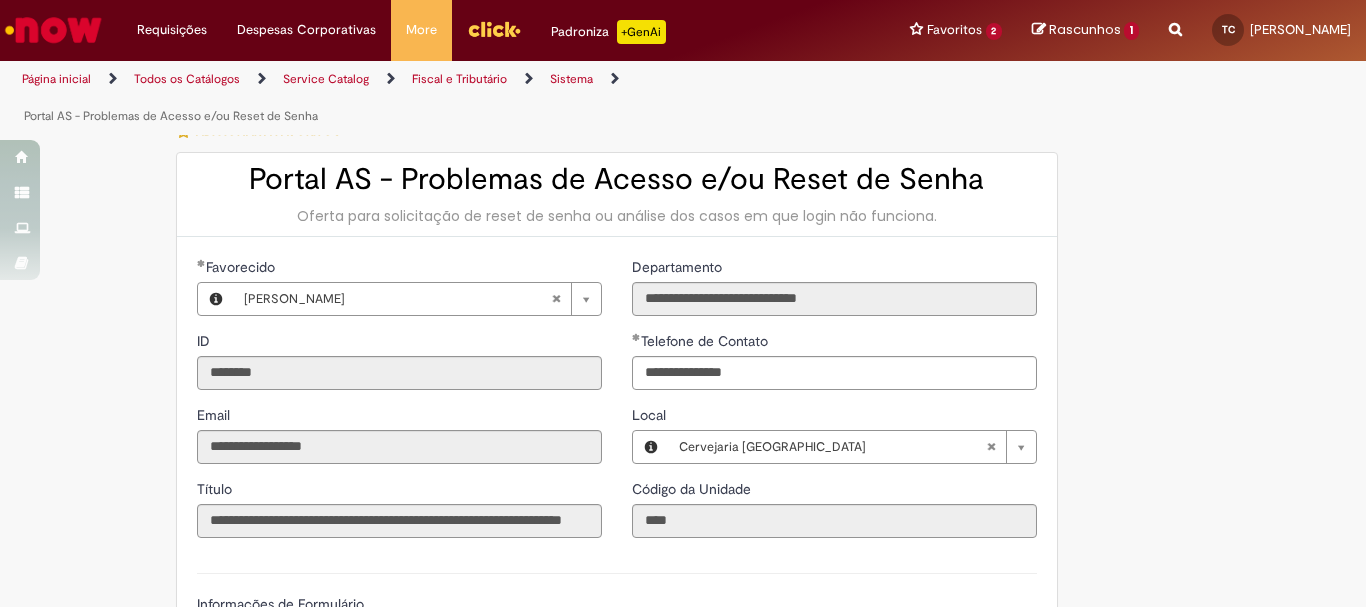 scroll, scrollTop: 0, scrollLeft: 0, axis: both 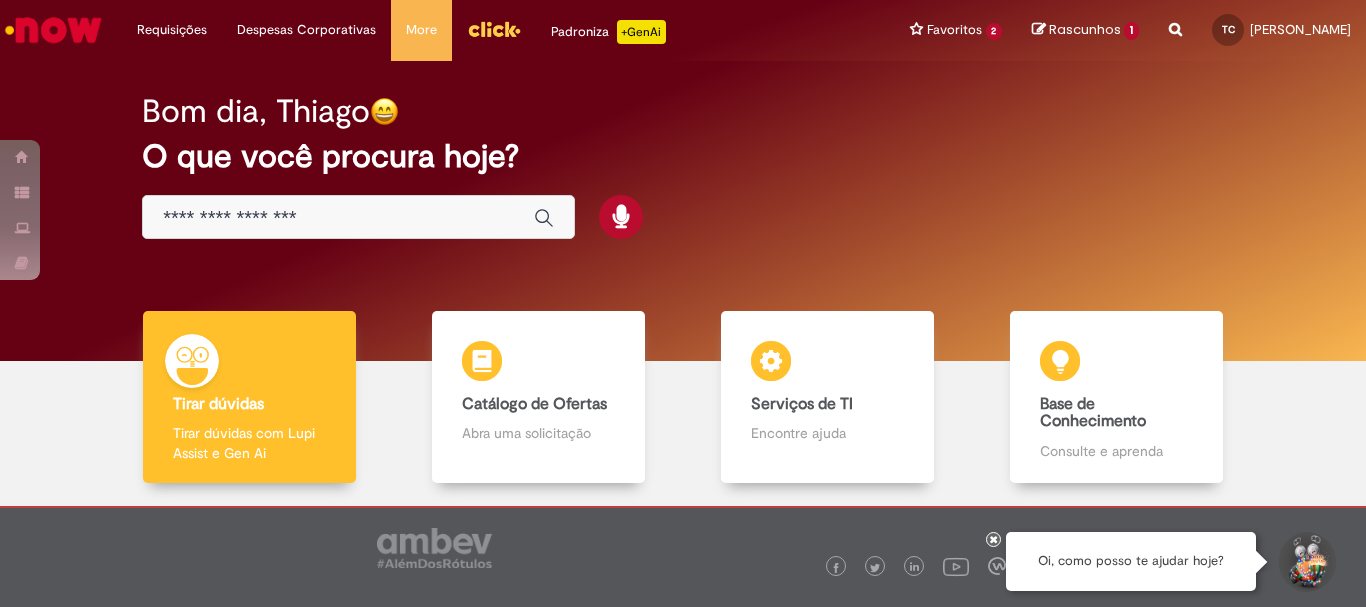 click at bounding box center [338, 218] 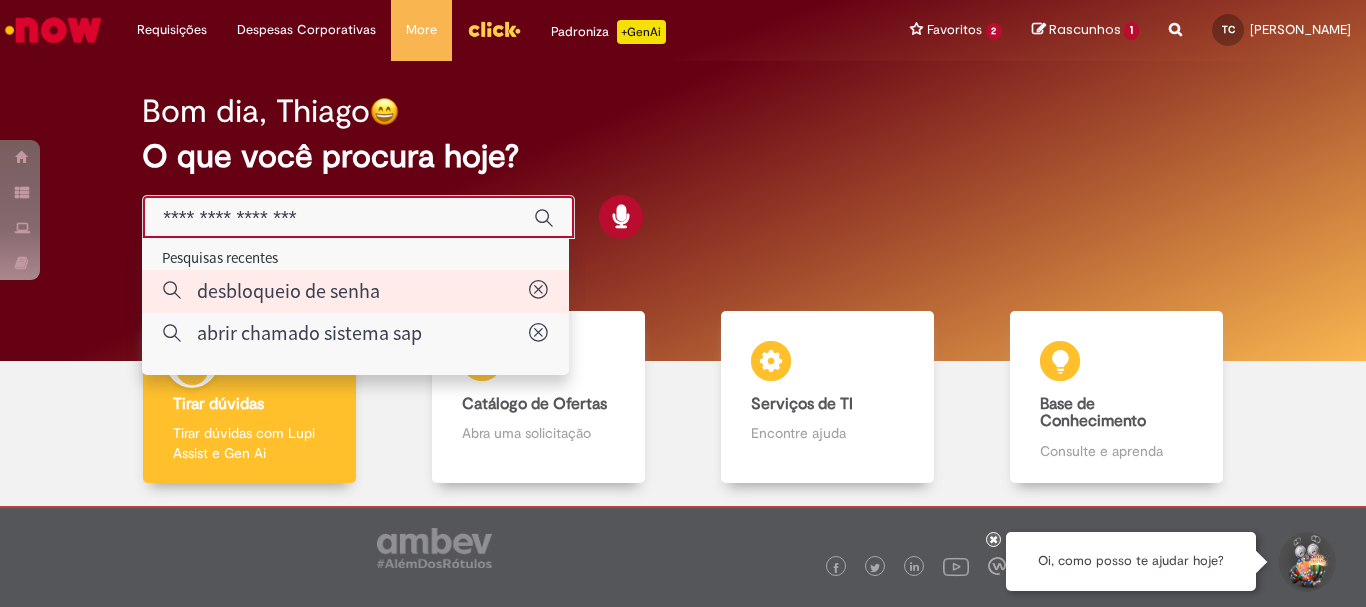 type on "**********" 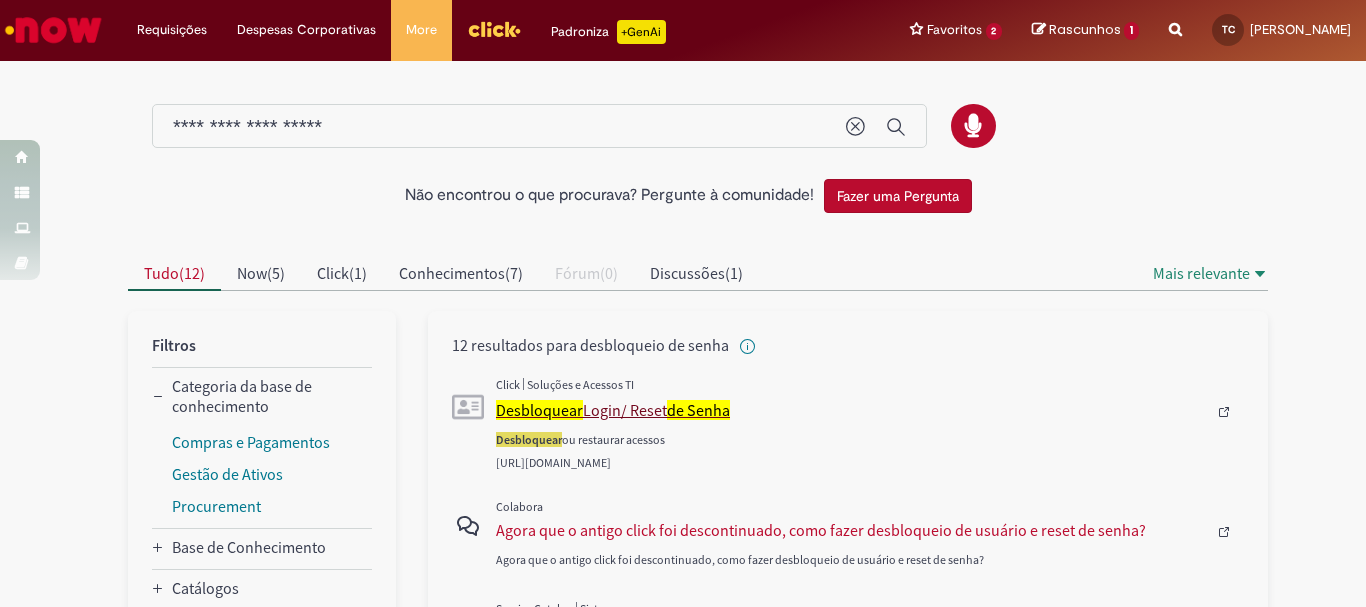 click on "Desbloquear  Login/ Reset  de Senha" at bounding box center (851, 410) 